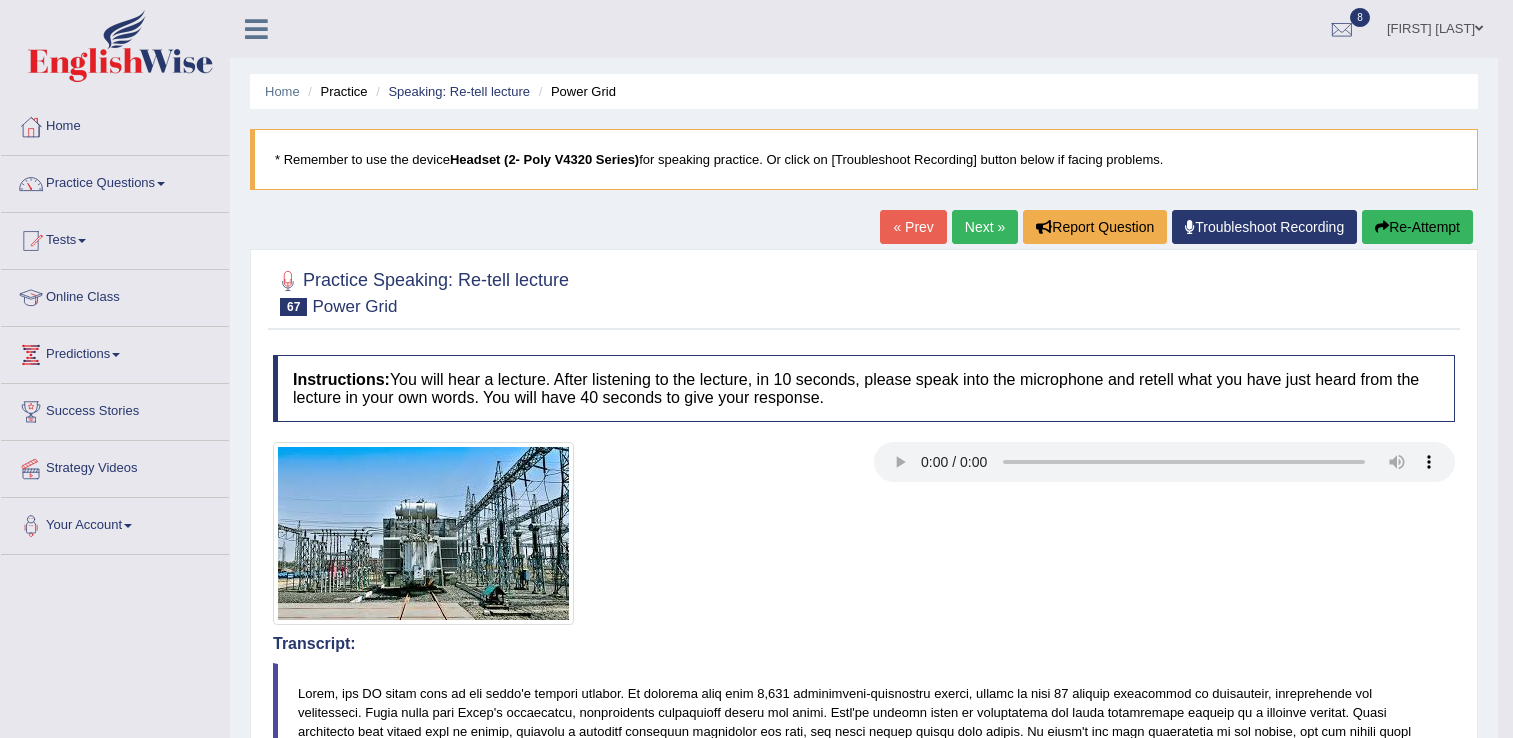 scroll, scrollTop: 0, scrollLeft: 0, axis: both 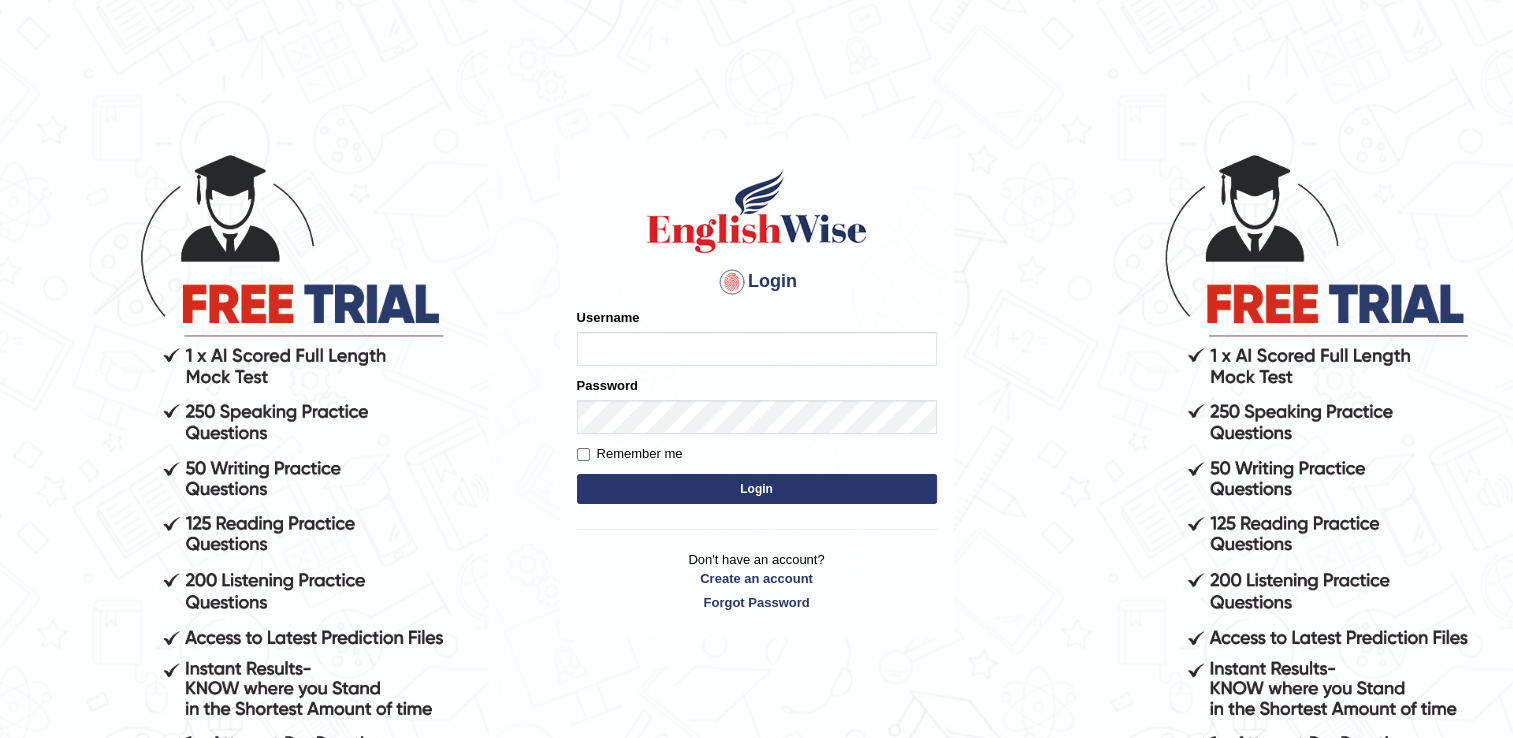 type on "saisurya_123" 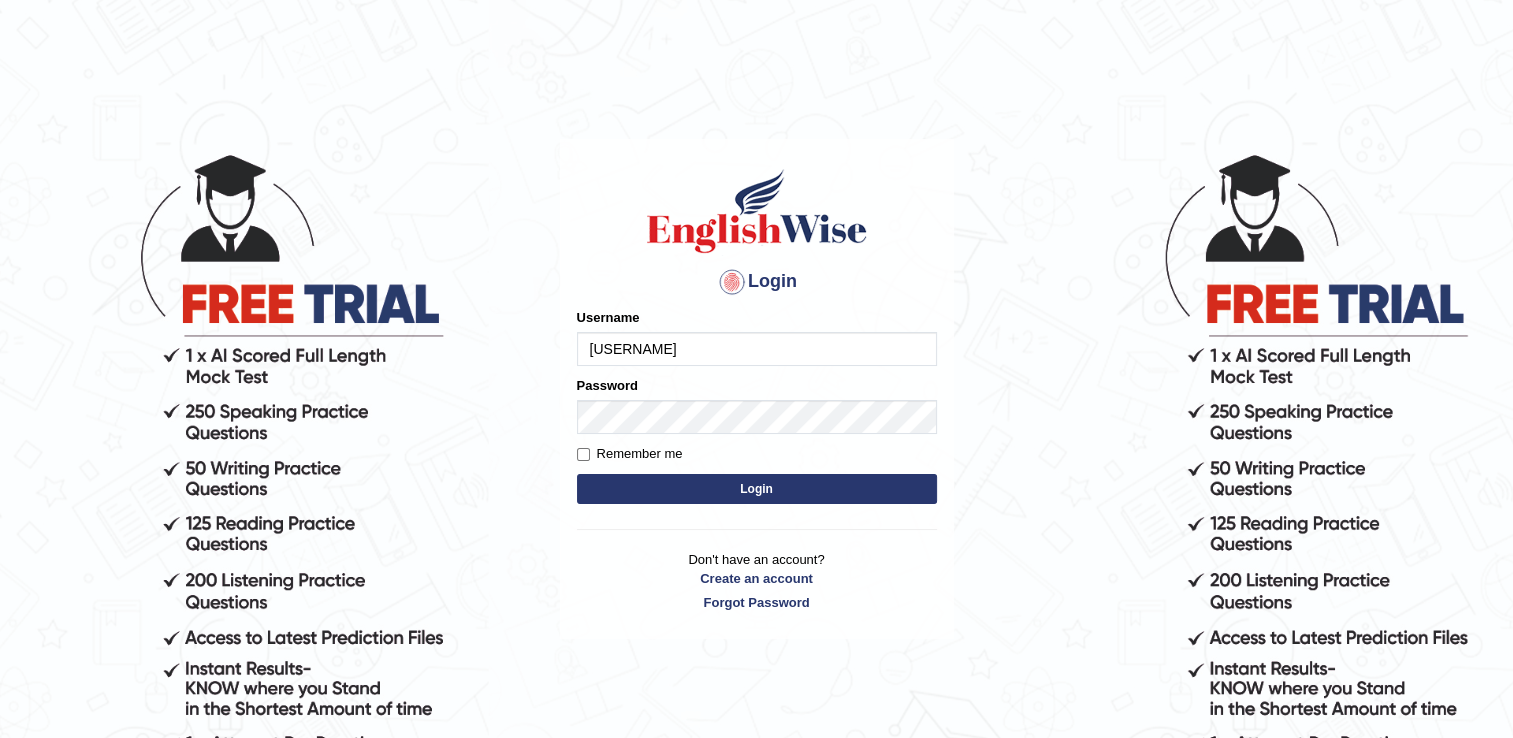 click on "Login" at bounding box center (757, 489) 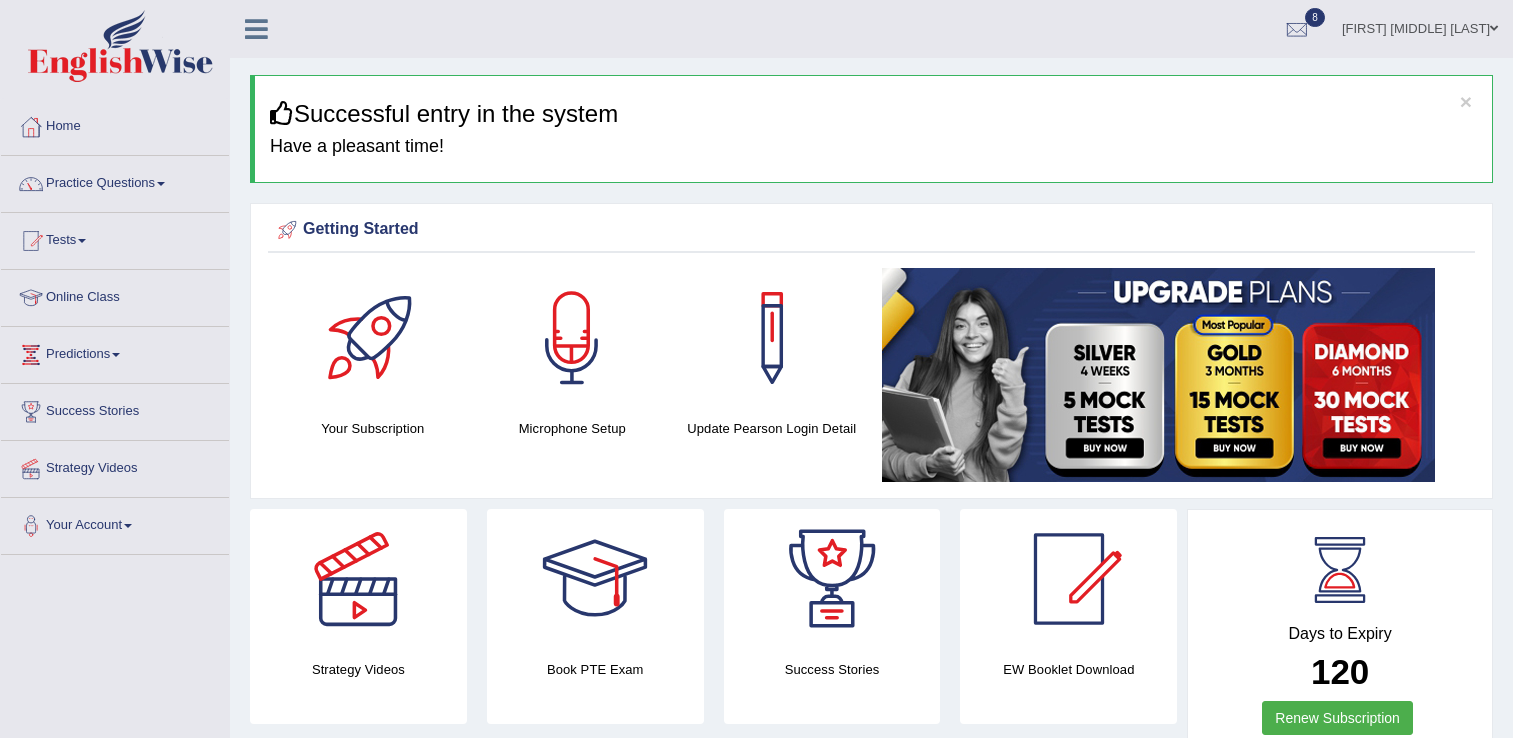 scroll, scrollTop: 0, scrollLeft: 0, axis: both 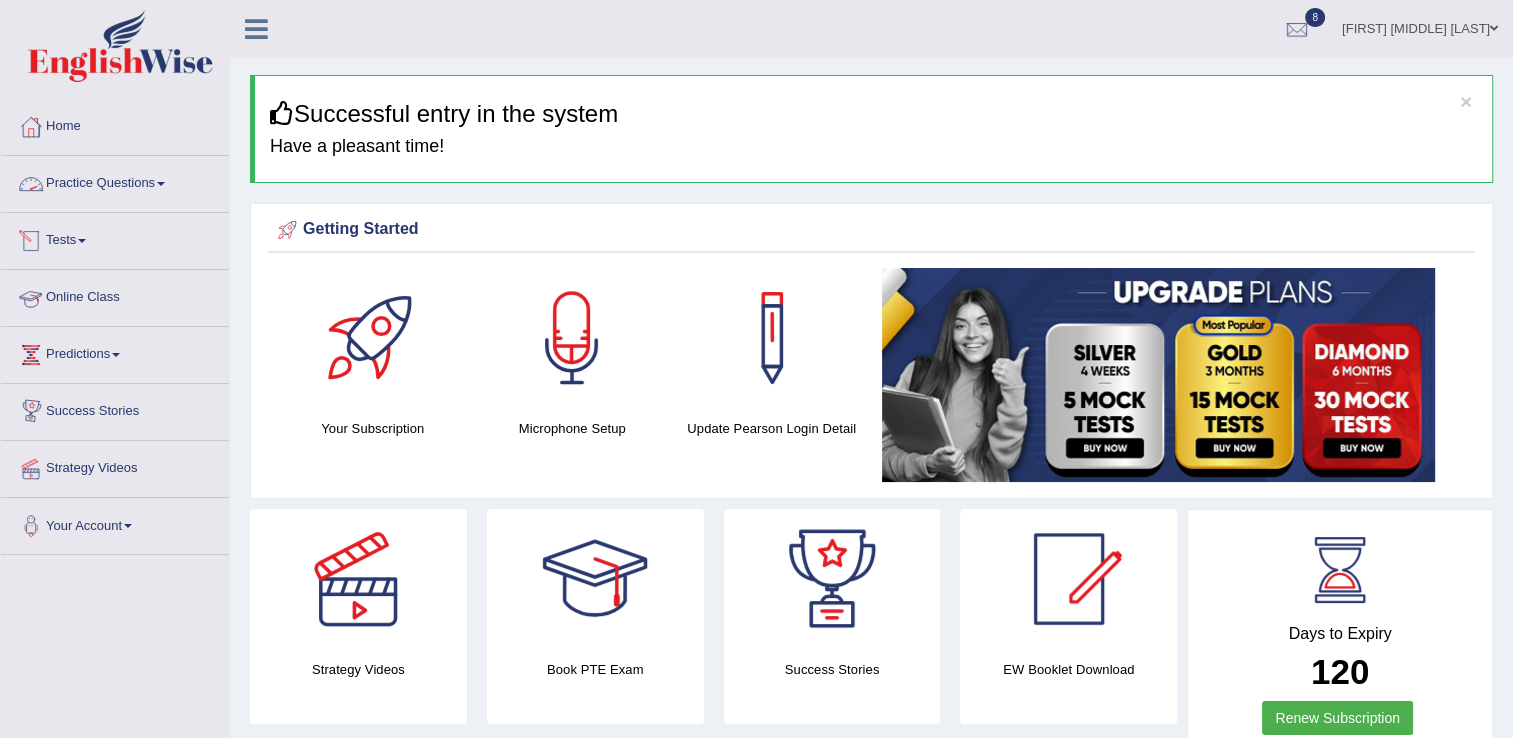 click on "Practice Questions" at bounding box center [115, 181] 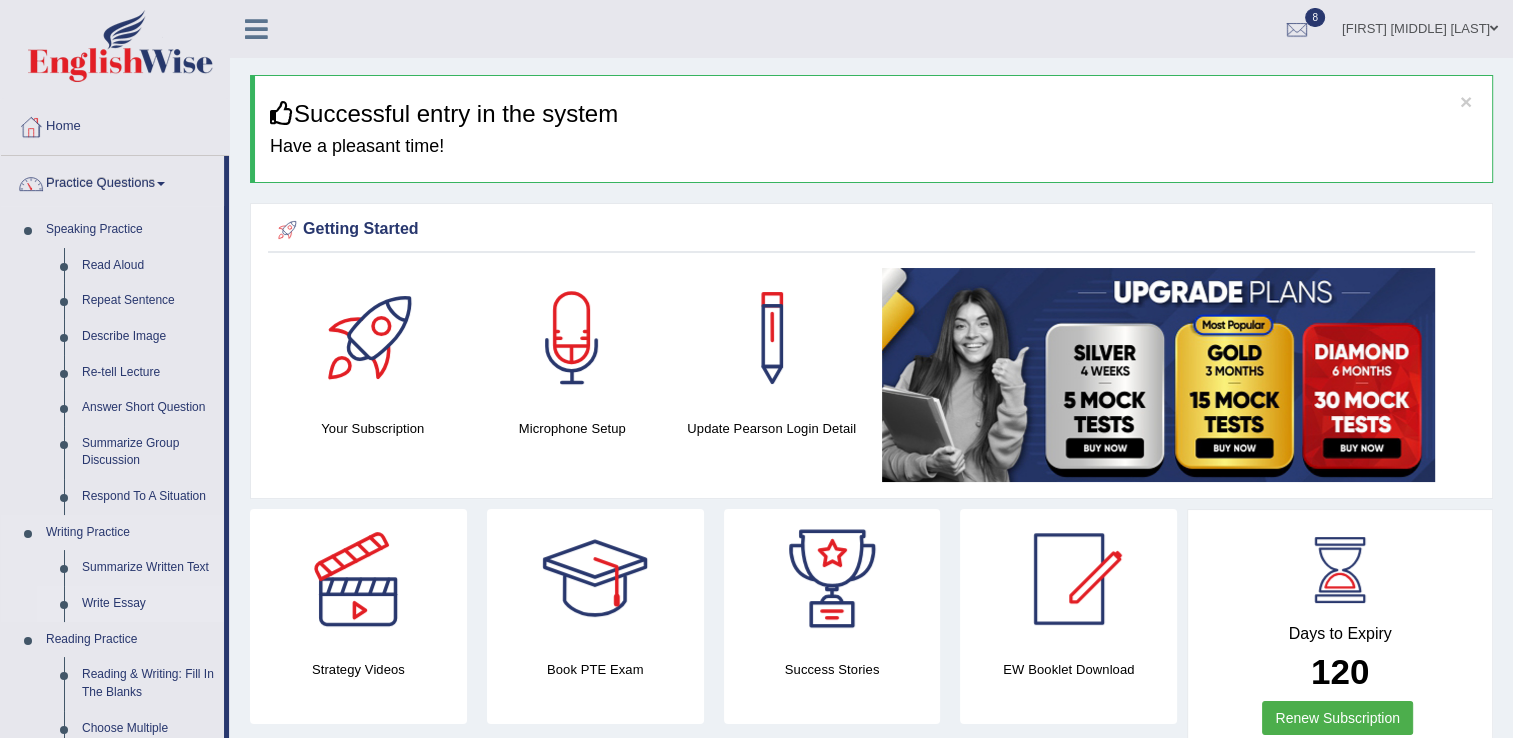 click on "Write Essay" at bounding box center [148, 604] 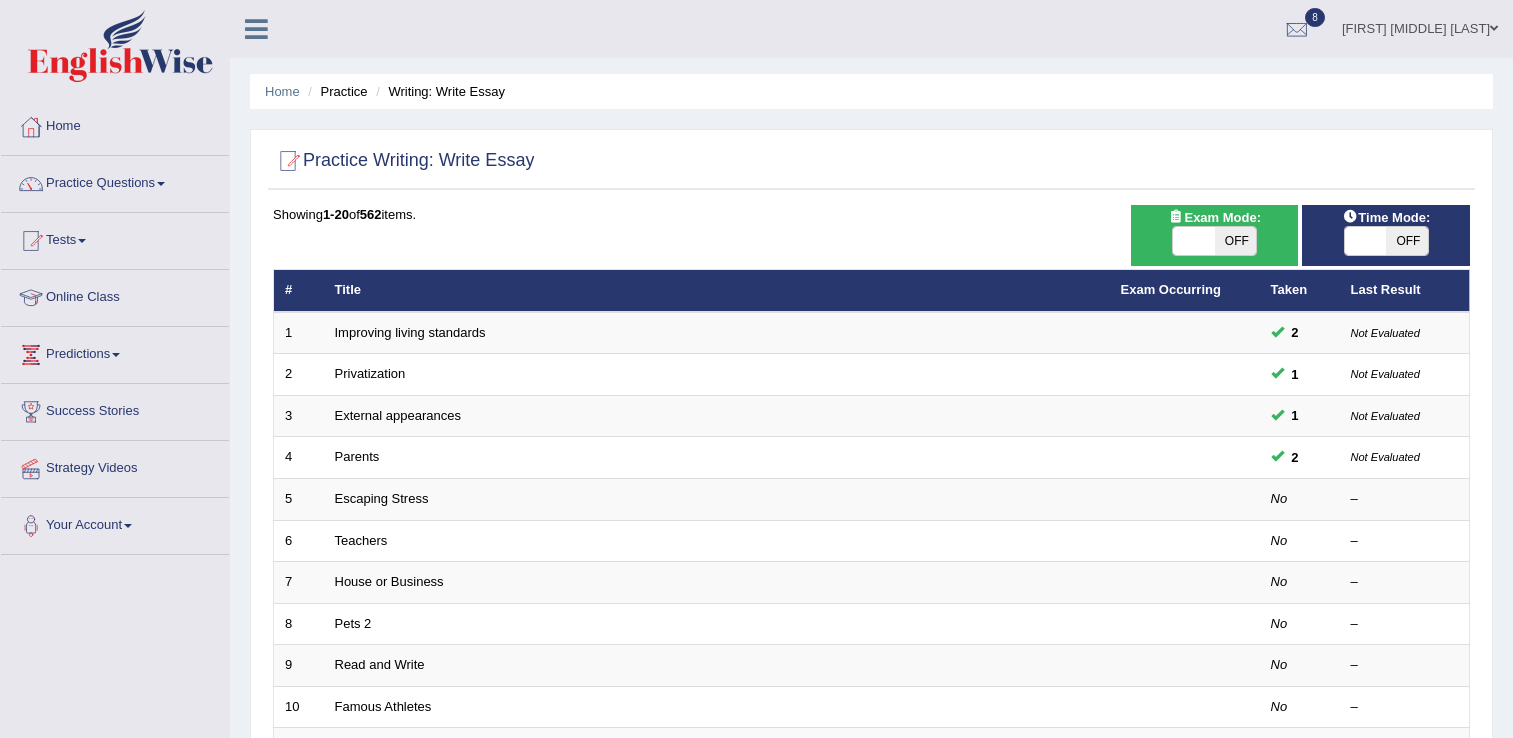 scroll, scrollTop: 580, scrollLeft: 0, axis: vertical 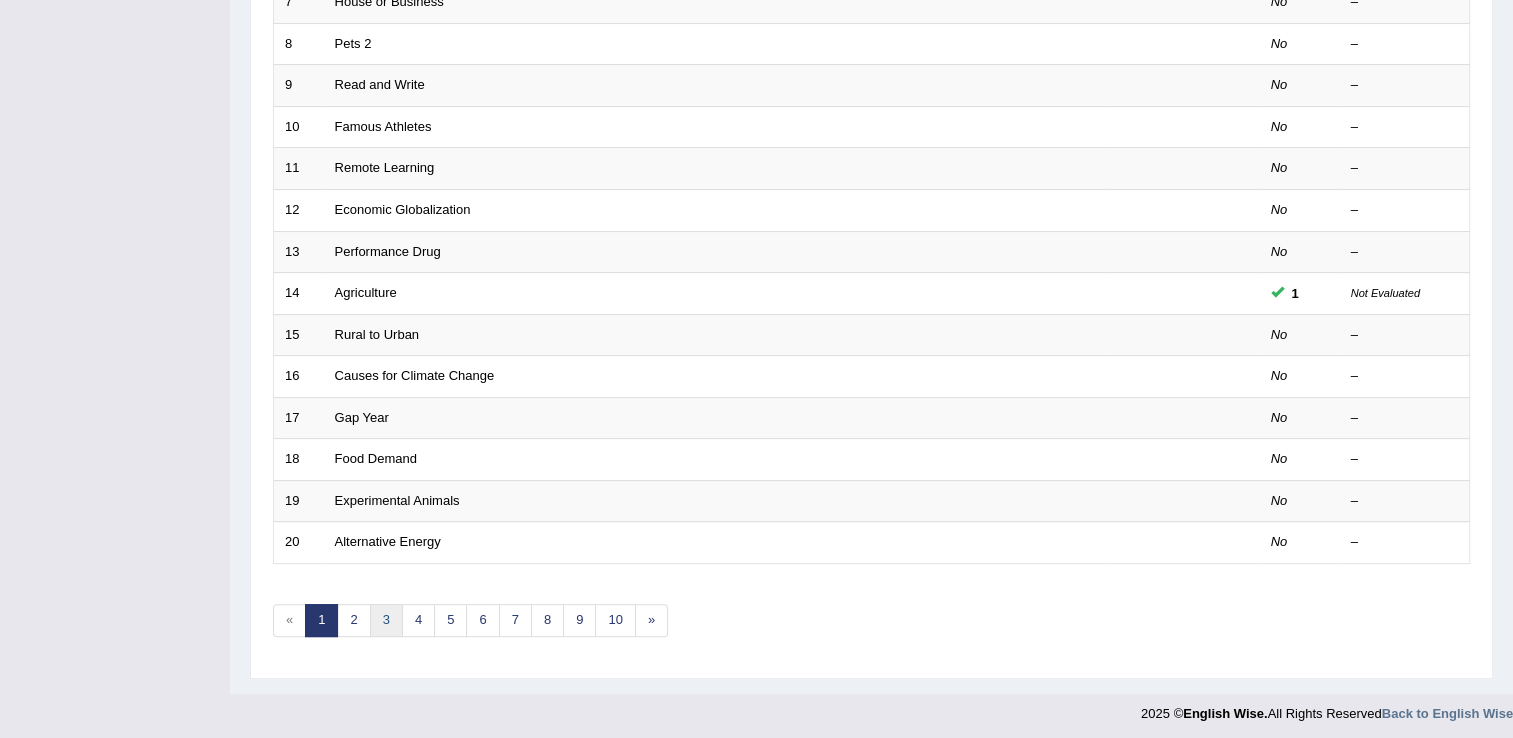 click on "3" at bounding box center [386, 620] 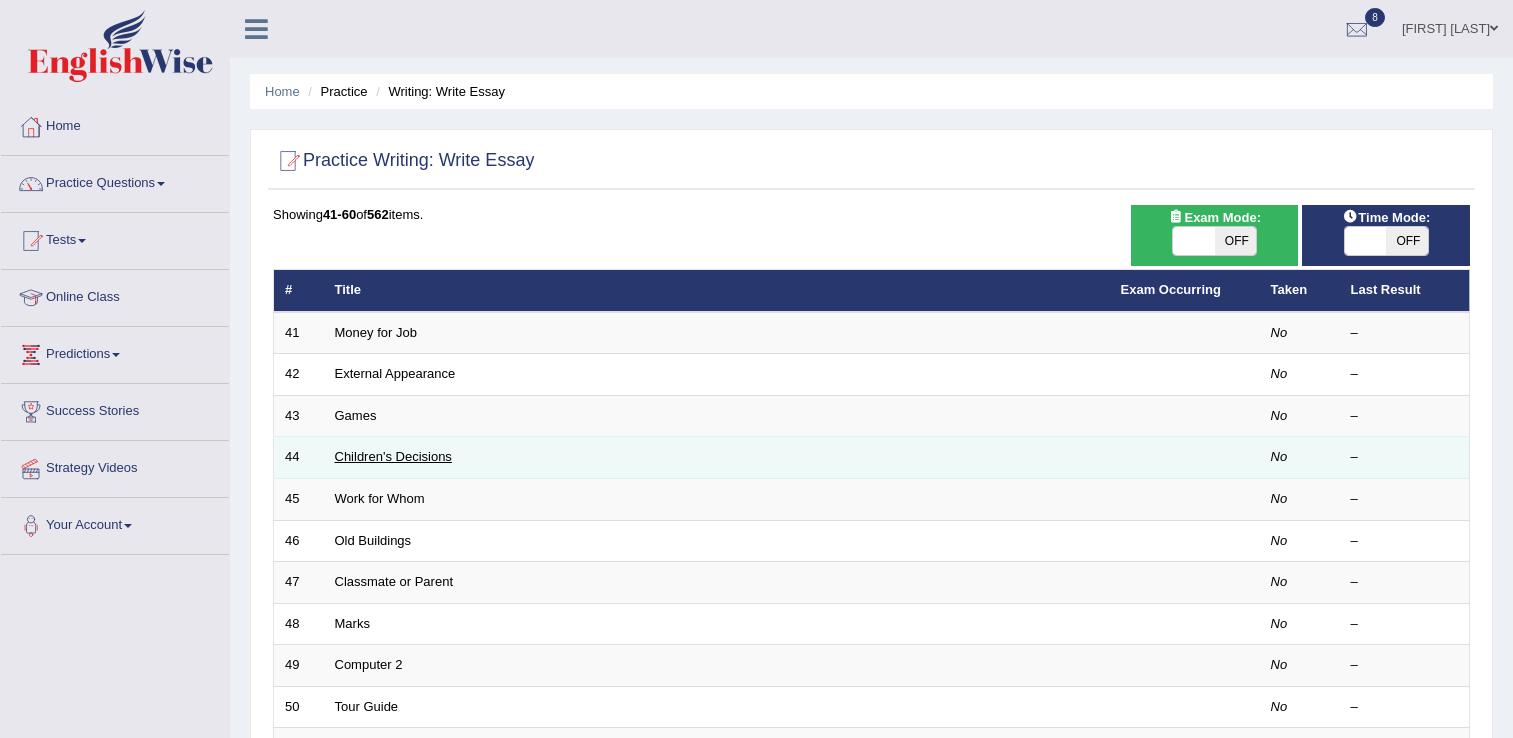 scroll, scrollTop: 0, scrollLeft: 0, axis: both 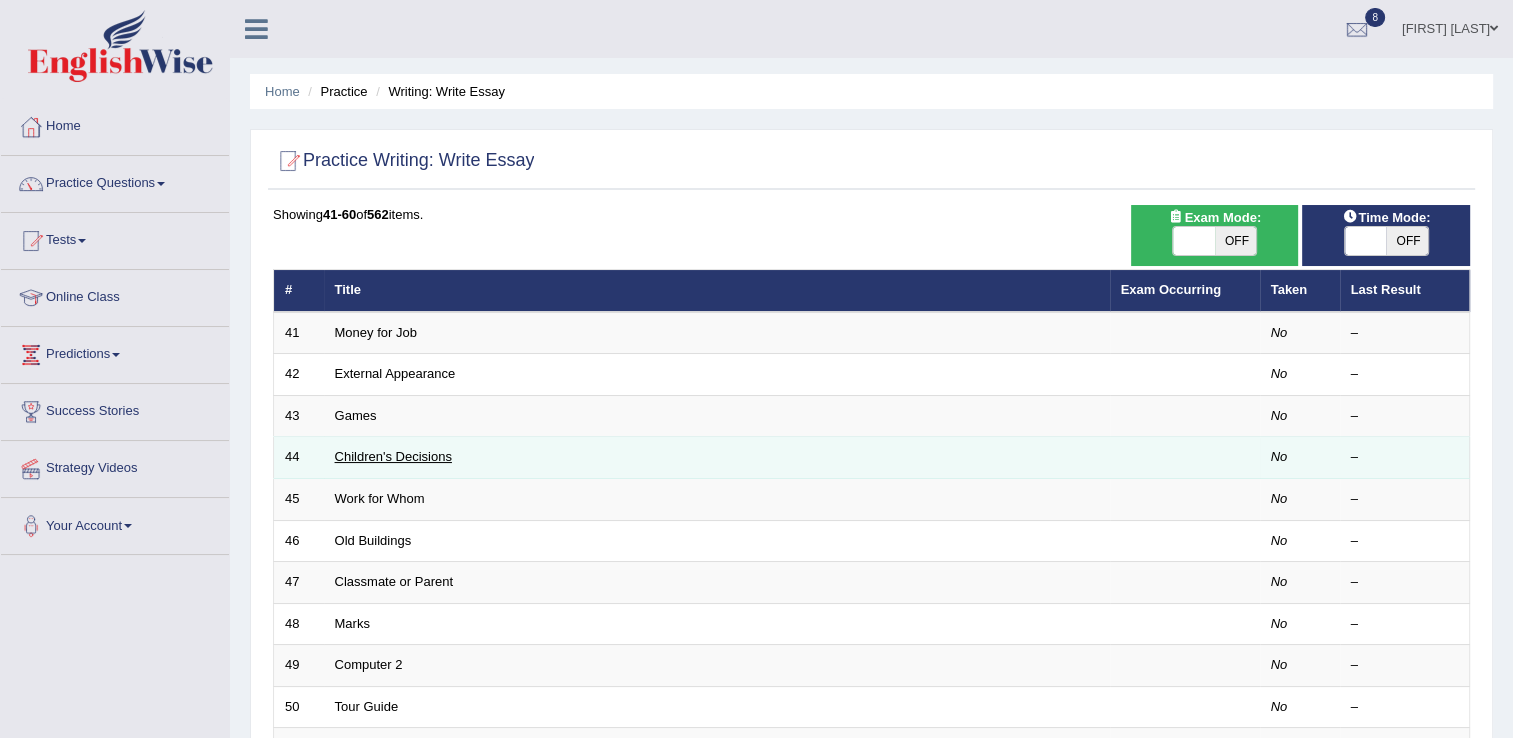 click on "Children's Decisions" at bounding box center [393, 456] 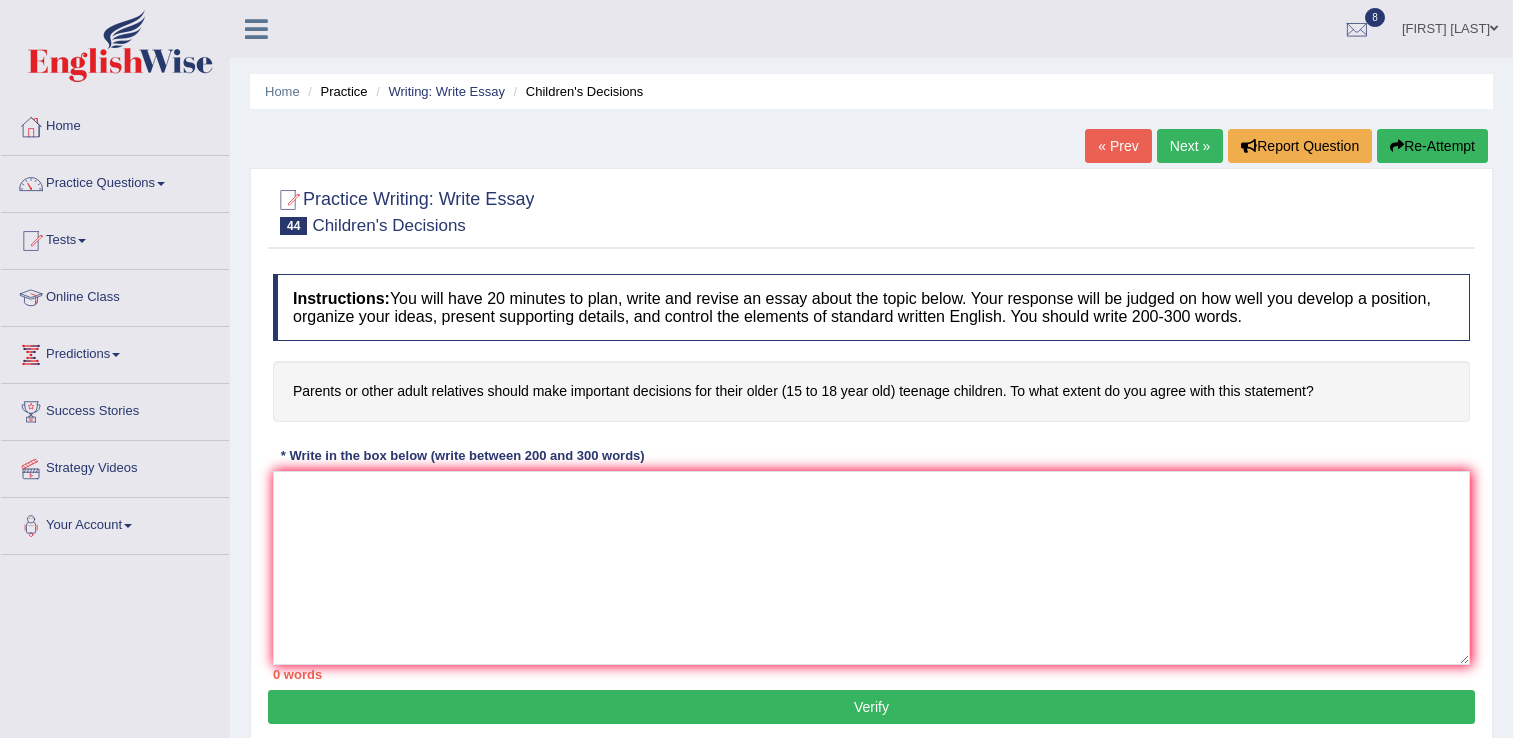 scroll, scrollTop: 0, scrollLeft: 0, axis: both 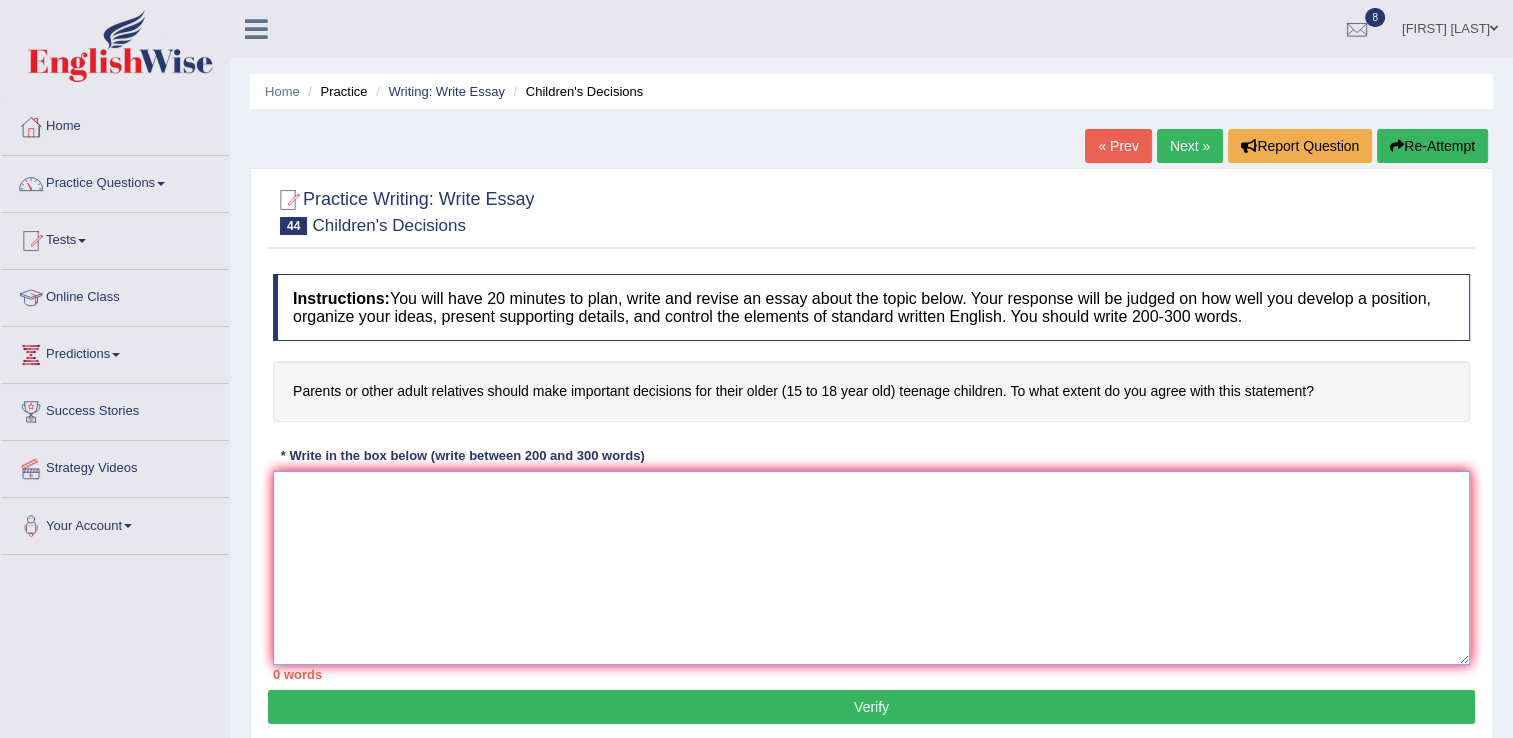 click at bounding box center [871, 568] 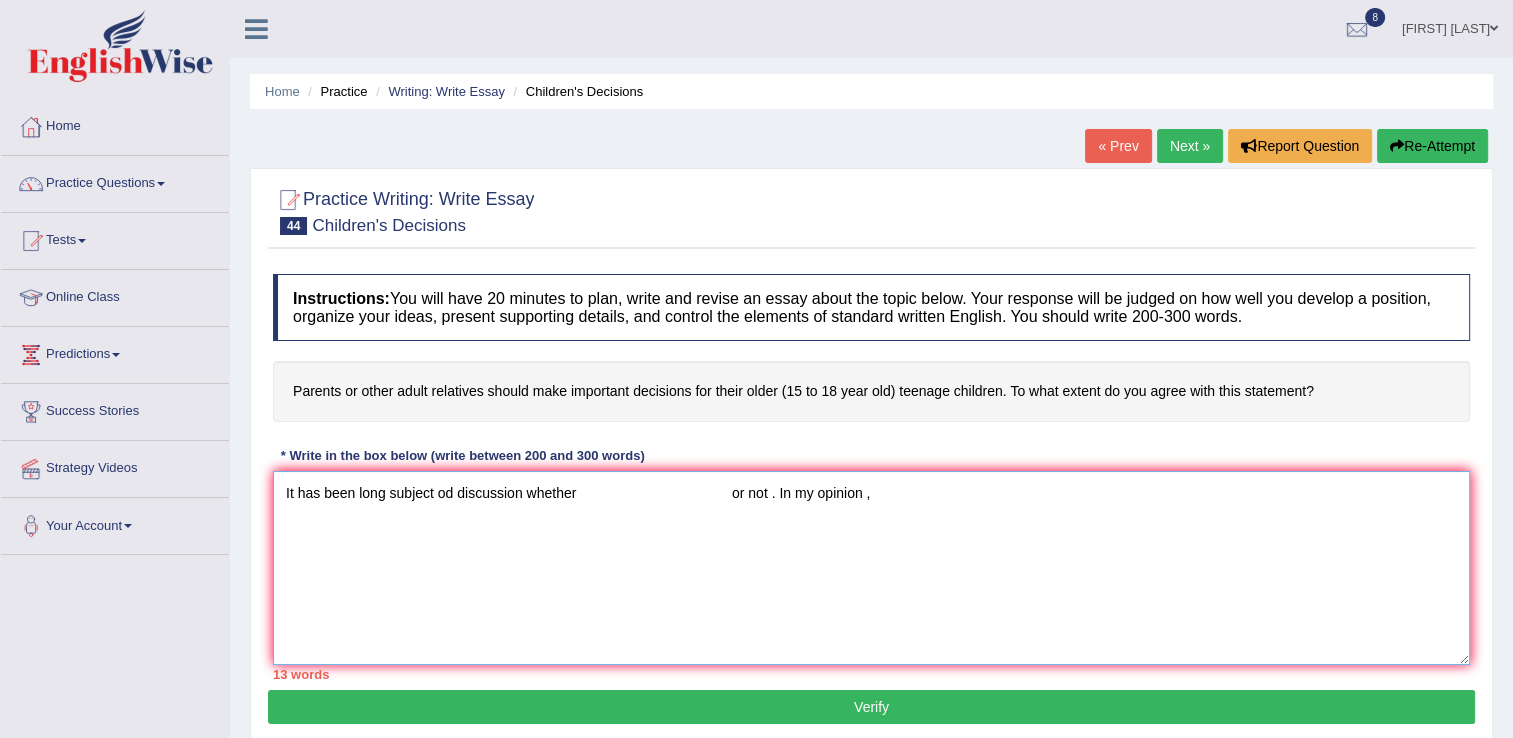 click on "It has been long subject od discussion whether                                        or not . In my opinion ," at bounding box center [871, 568] 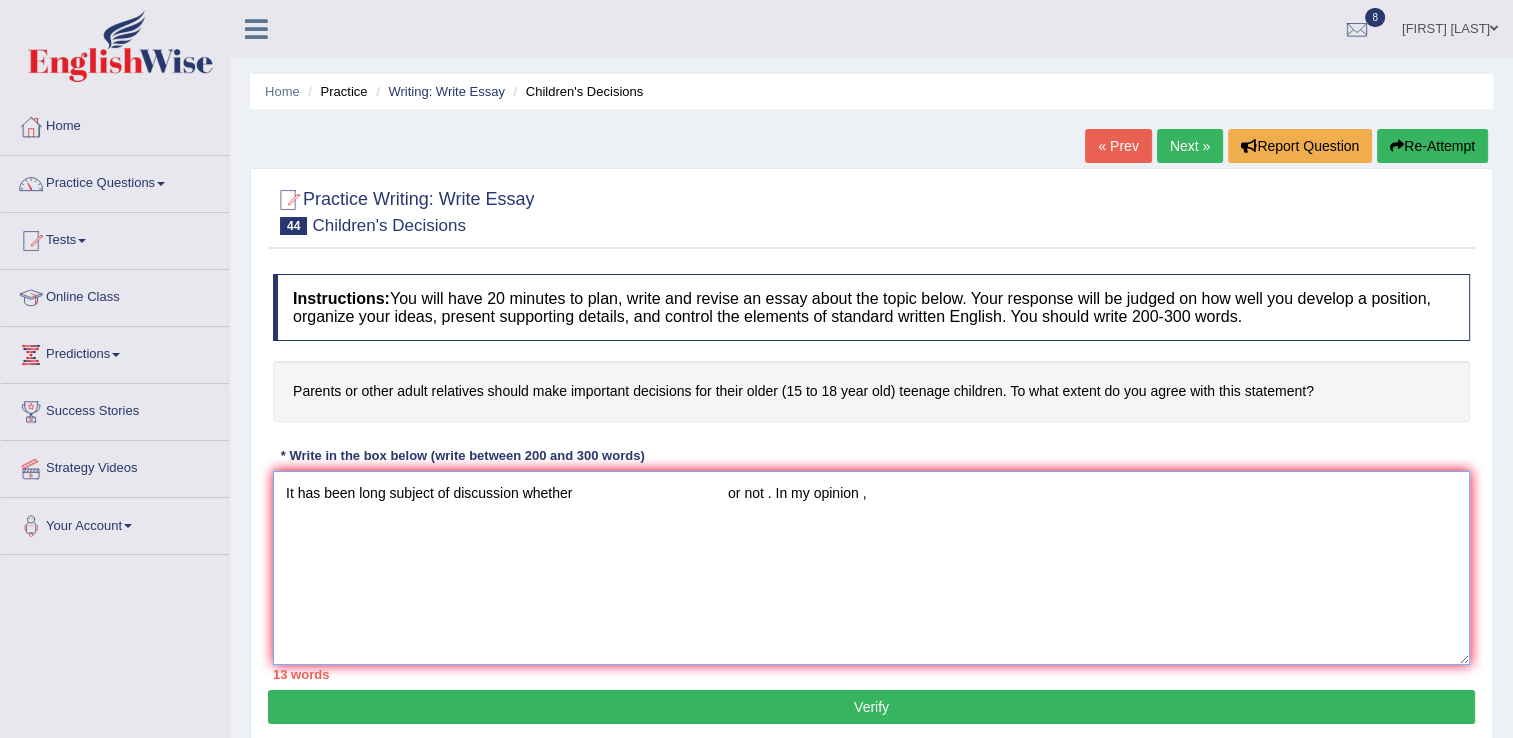 click on "It has been long subject of discussion whether                                        or not . In my opinion ," at bounding box center (871, 568) 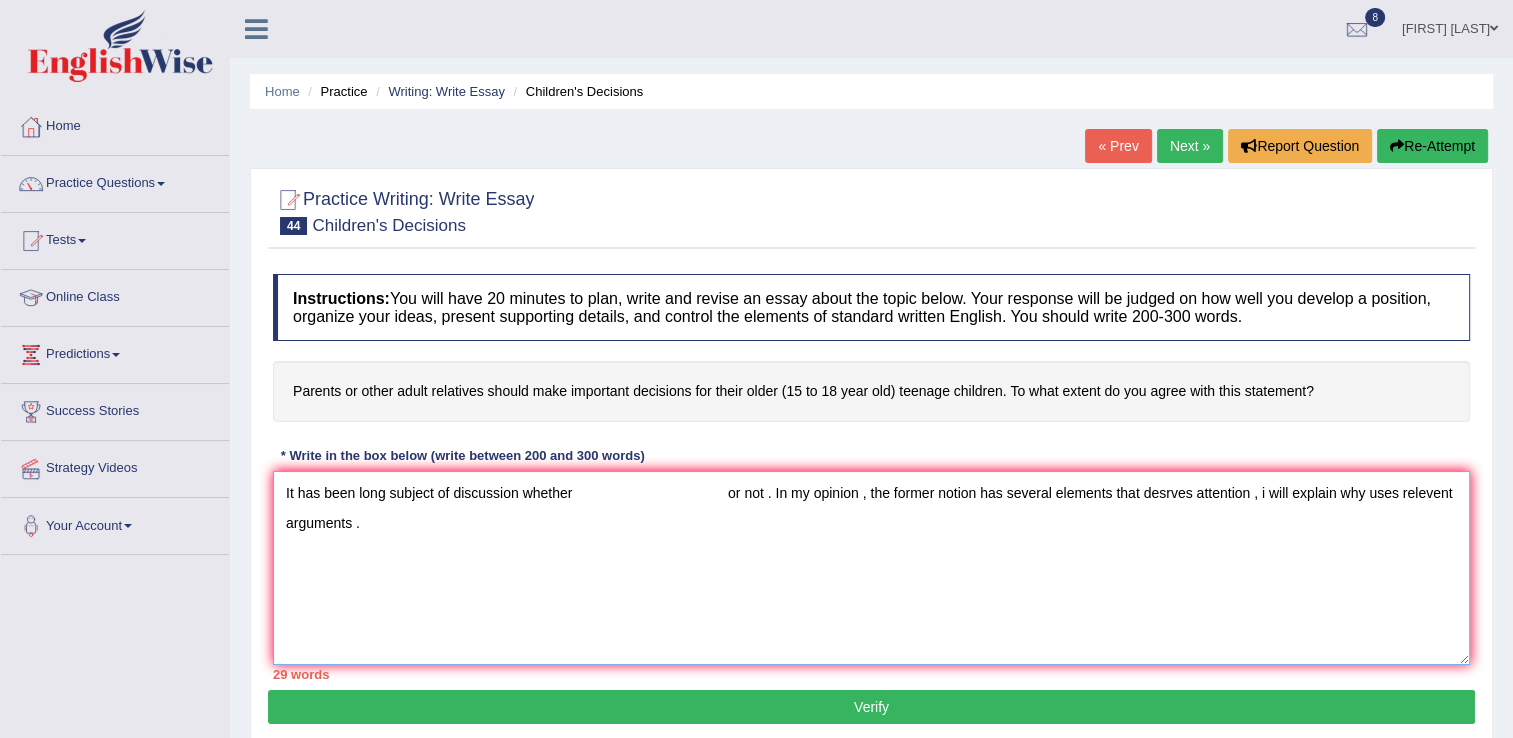 click on "It has been long subject of discussion whether                                        or not . In my opinion , the former notion has several elements that desrves attention , i will explain why uses relevent arguments ." at bounding box center (871, 568) 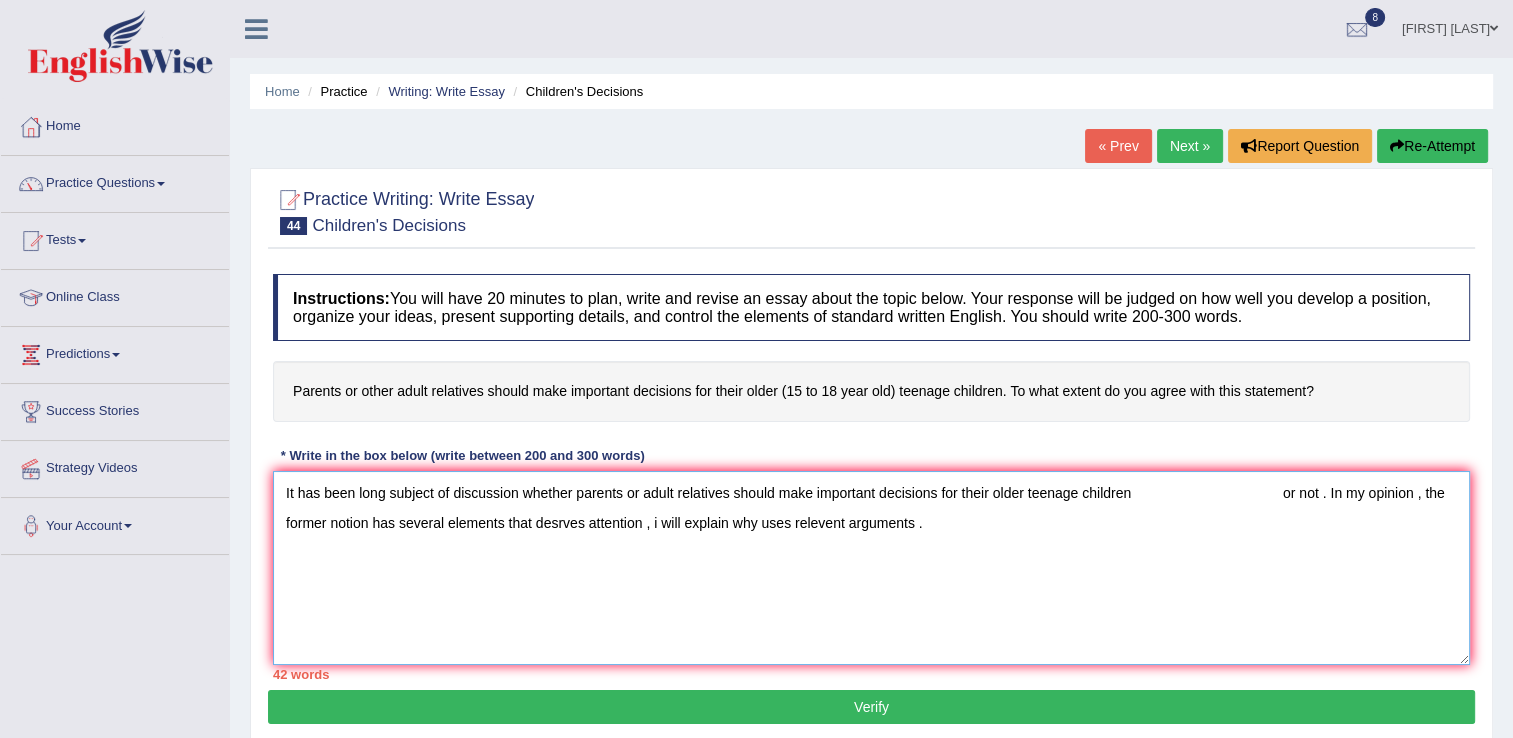 click on "It has been long subject of discussion whether parents or adult relatives should make important decisions for their older teenage children                                       or not . In my opinion , the former notion has several elements that desrves attention , i will explain why uses relevent arguments ." at bounding box center (871, 568) 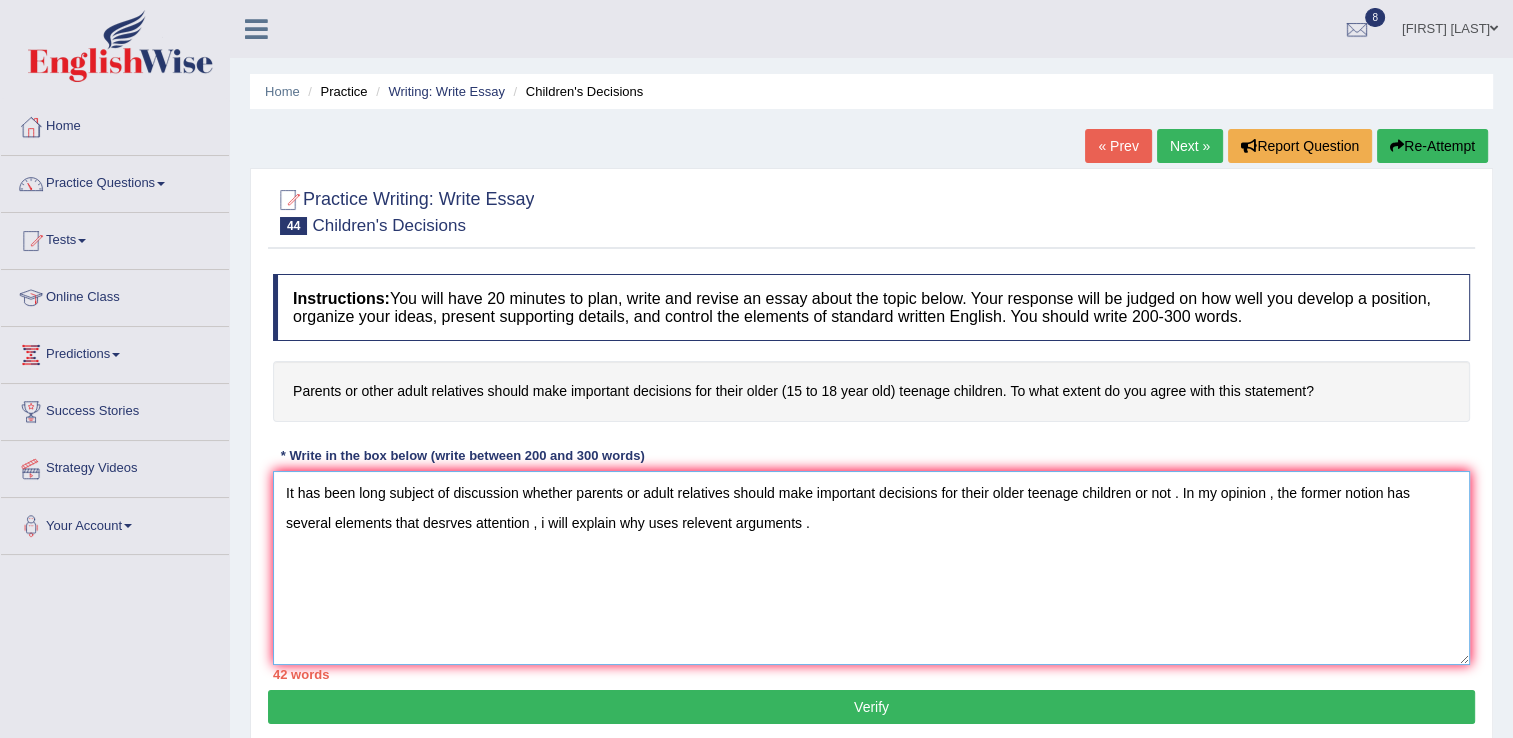 click on "It has been long subject of discussion whether parents or adult relatives should make important decisions for their older teenage children or not . In my opinion , the former notion has several elements that desrves attention , i will explain why uses relevent arguments ." at bounding box center (871, 568) 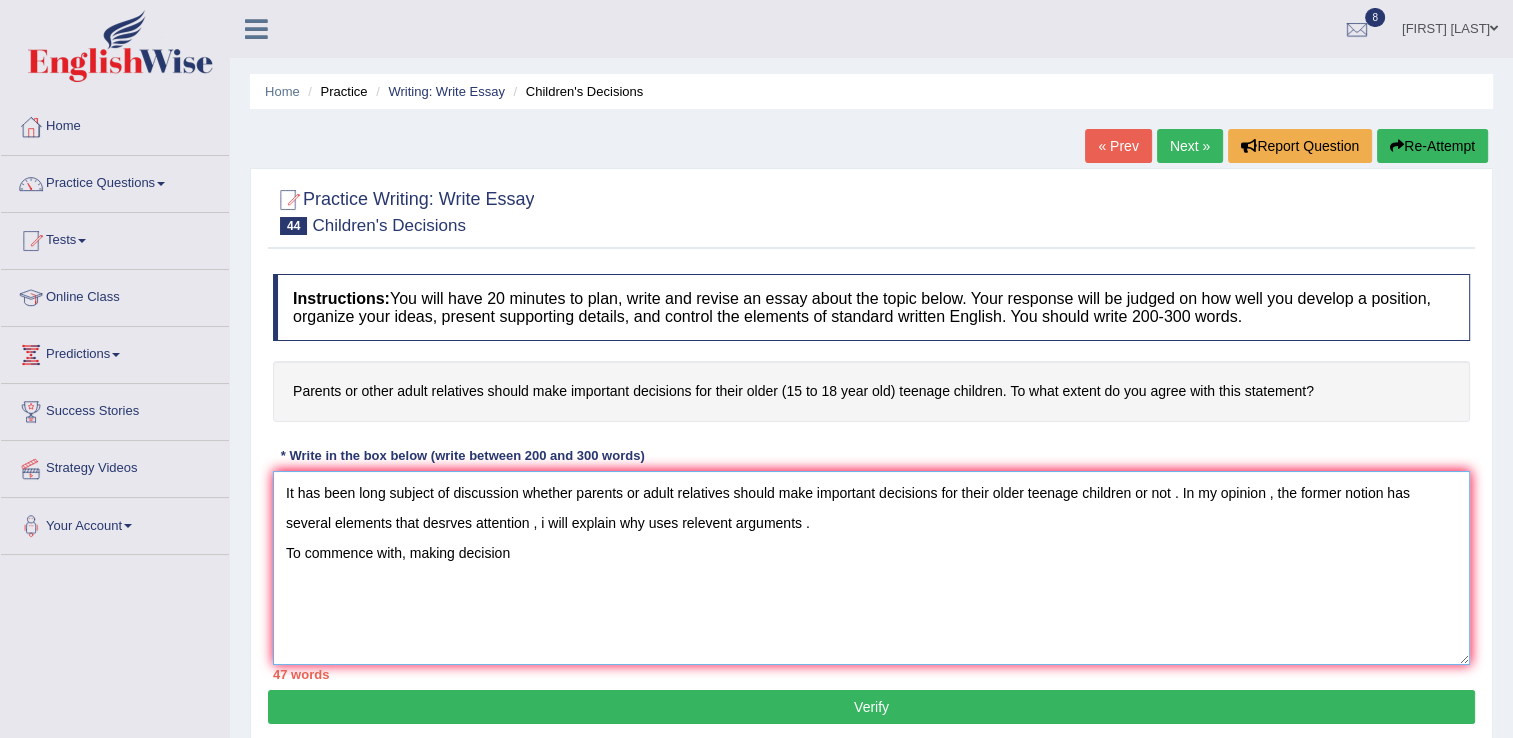 click on "It has been long subject of discussion whether parents or adult relatives should make important decisions for their older teenage children or not . In my opinion , the former notion has several elements that desrves attention , i will explain why uses relevent arguments .
To commence with, making decision" at bounding box center (871, 568) 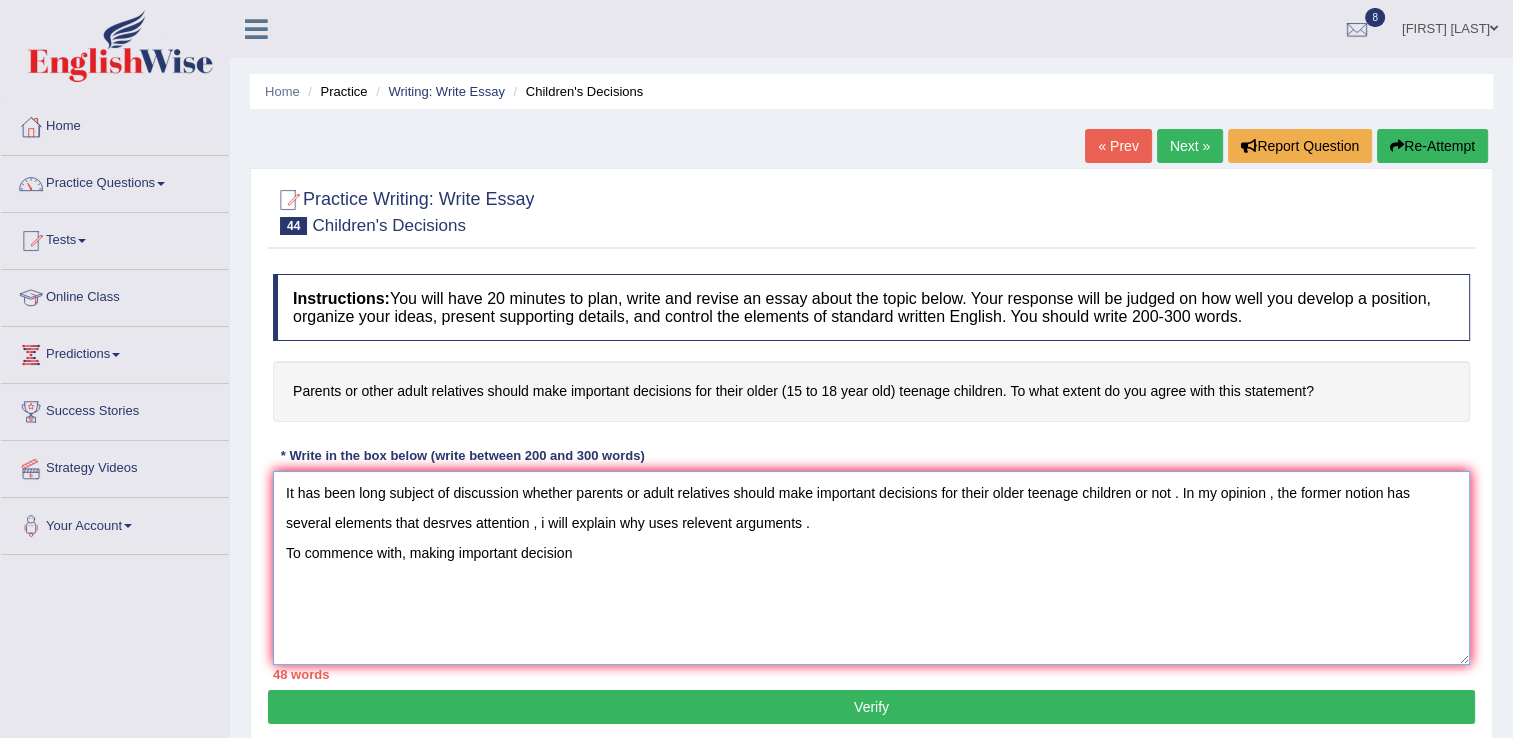 click on "It has been long subject of discussion whether parents or adult relatives should make important decisions for their older teenage children or not . In my opinion , the former notion has several elements that desrves attention , i will explain why uses relevent arguments .
To commence with, making important decision" at bounding box center [871, 568] 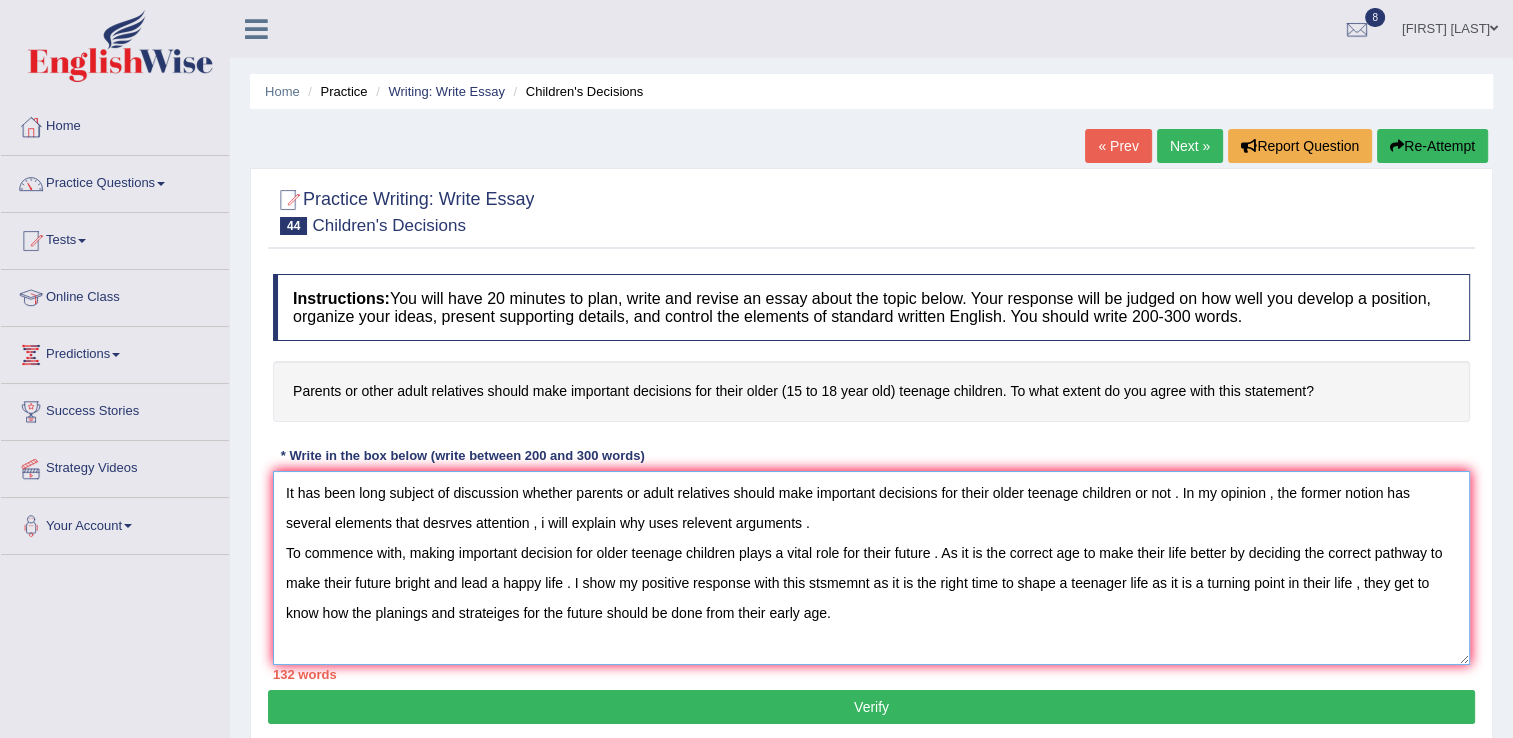 click on "It has been long subject of discussion whether parents or adult relatives should make important decisions for their older teenage children or not . In my opinion , the former notion has several elements that desrves attention , i will explain why uses relevent arguments .
To commence with, making important decision for older teenage children plays a vital role for their future . As it is the correct age to make their life better by deciding the correct pathway to make their future bright and lead a happy life . I show my positive response with this stsmemnt as it is the right time to shape a teenager life as it is a turning point in their life , they get to know how the planings and strateiges for the future should be done from their early age." at bounding box center (871, 568) 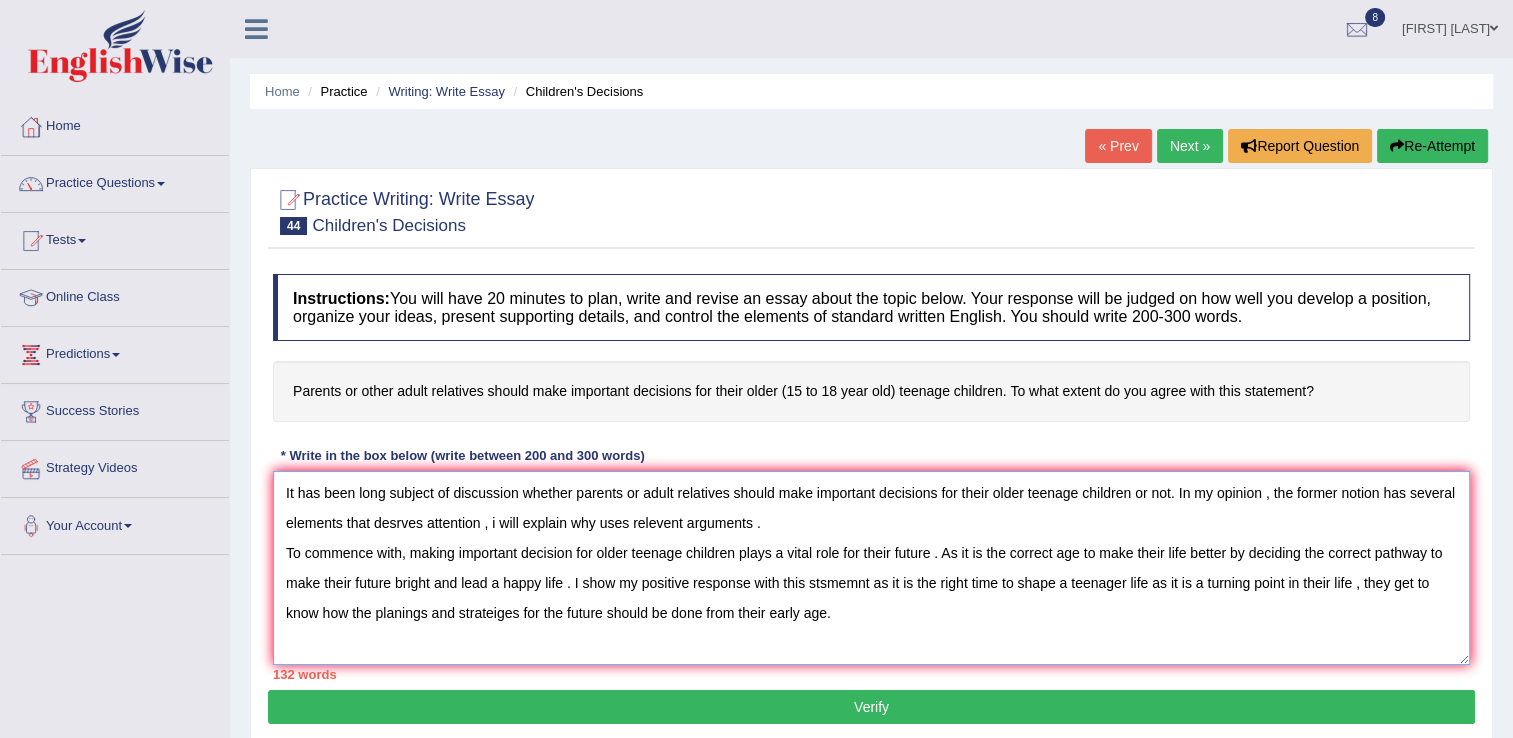 click on "It has been long subject of discussion whether parents or adult relatives should make important decisions for their older teenage children or not. In my opinion , the former notion has several elements that desrves attention , i will explain why uses relevent arguments .
To commence with, making important decision for older teenage children plays a vital role for their future . As it is the correct age to make their life better by deciding the correct pathway to make their future bright and lead a happy life . I show my positive response with this stsmemnt as it is the right time to shape a teenager life as it is a turning point in their life , they get to know how the planings and strateiges for the future should be done from their early age." at bounding box center (871, 568) 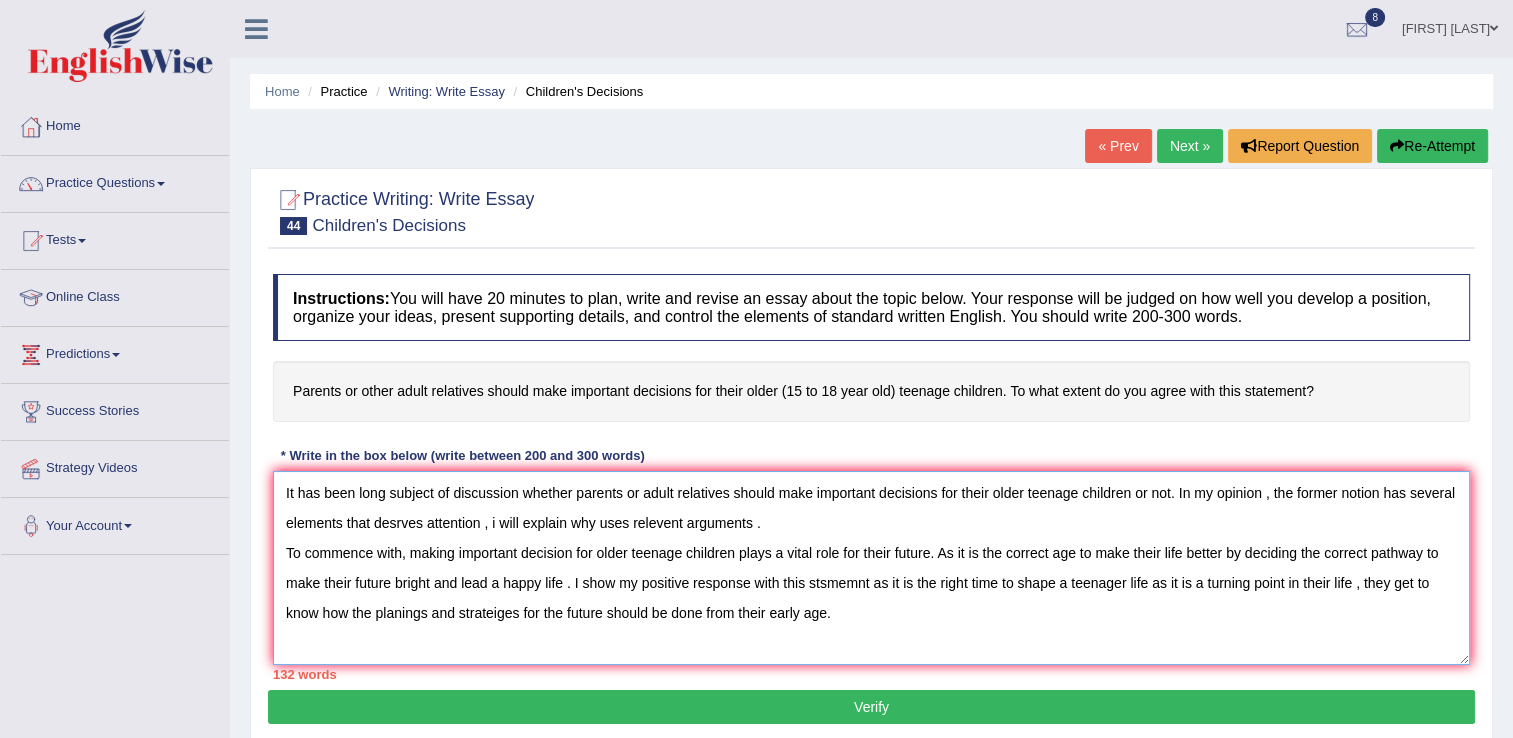 click on "It has been long subject of discussion whether parents or adult relatives should make important decisions for their older teenage children or not. In my opinion , the former notion has several elements that desrves attention , i will explain why uses relevent arguments .
To commence with, making important decision for older teenage children plays a vital role for their future. As it is the correct age to make their life better by deciding the correct pathway to make their future bright and lead a happy life . I show my positive response with this stsmemnt as it is the right time to shape a teenager life as it is a turning point in their life , they get to know how the planings and strateiges for the future should be done from their early age." at bounding box center (871, 568) 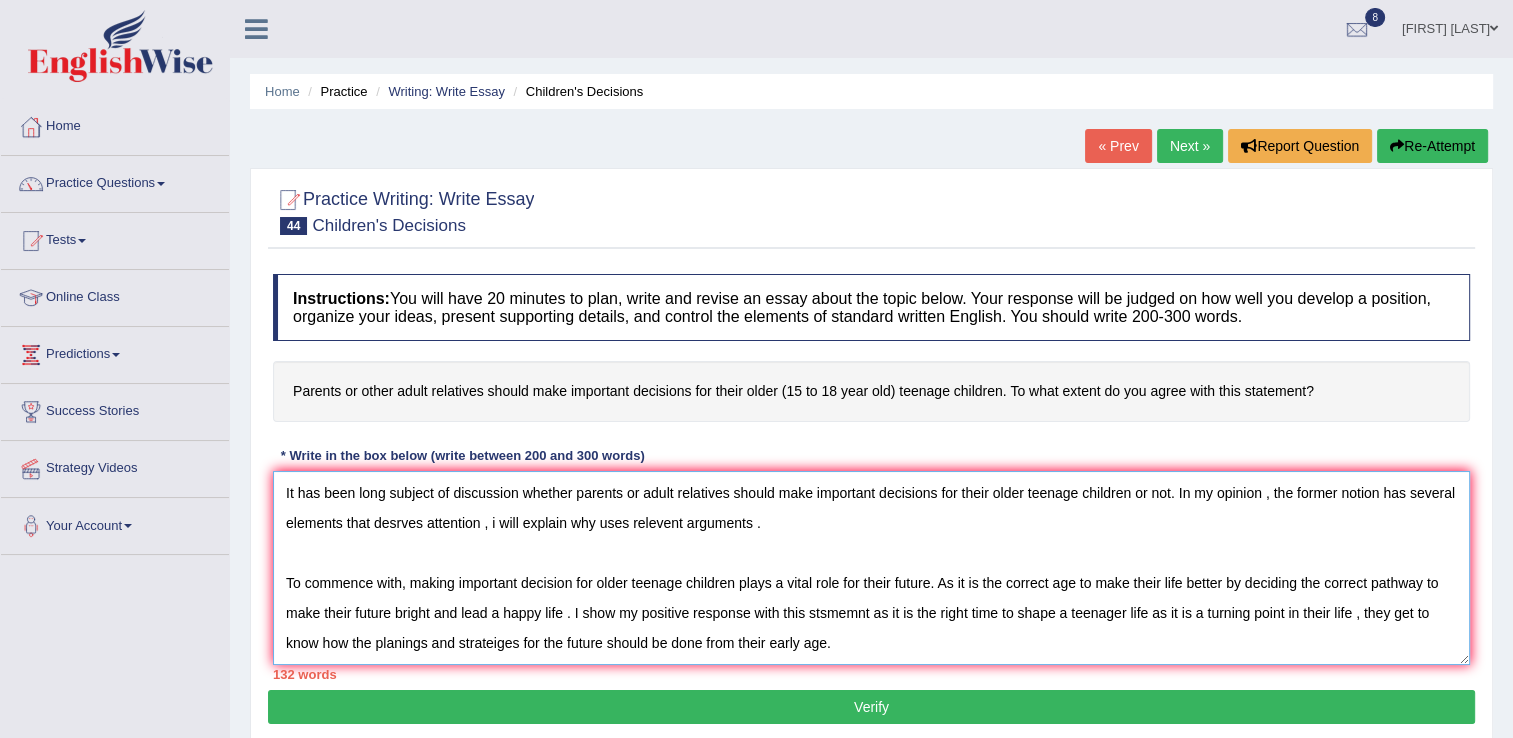 scroll, scrollTop: 89, scrollLeft: 0, axis: vertical 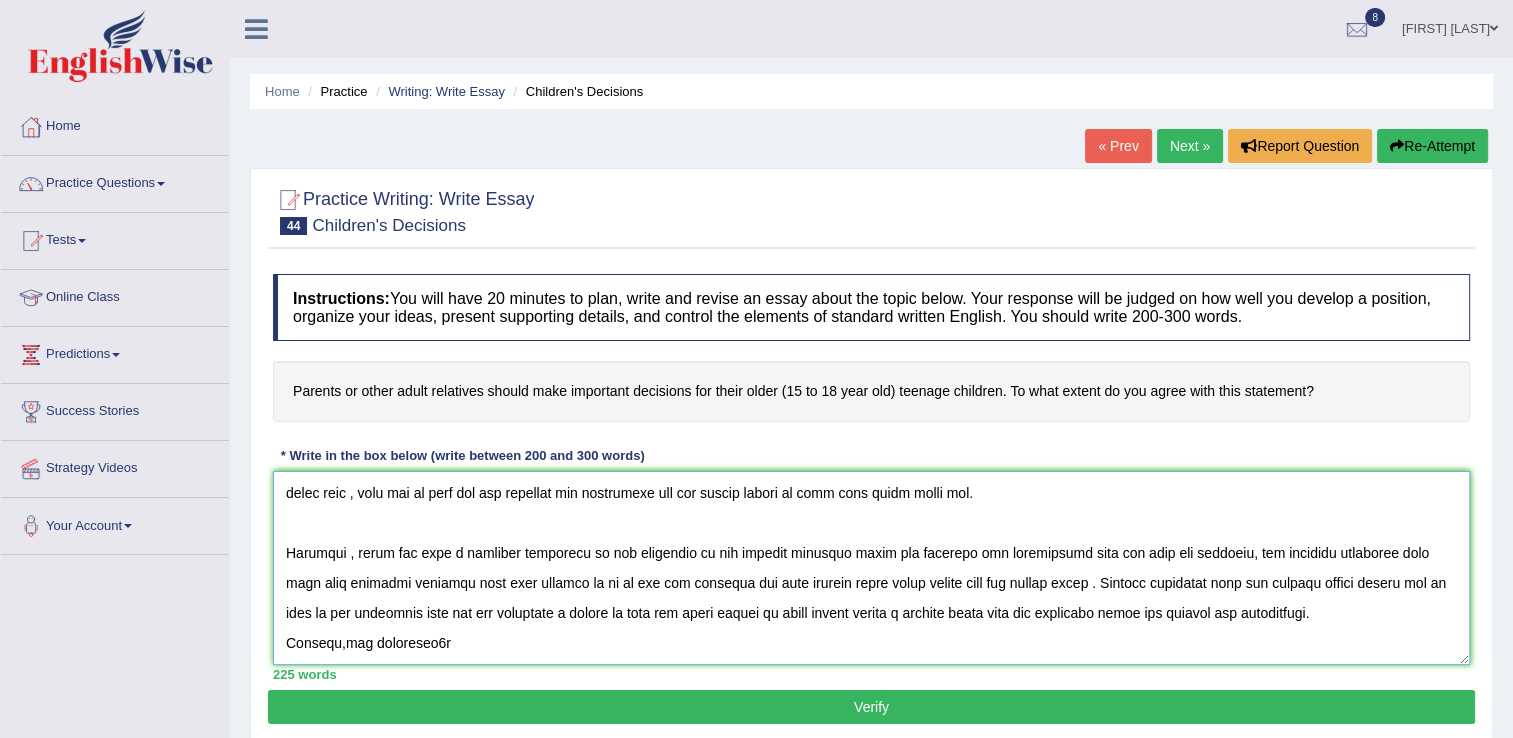 click at bounding box center (871, 568) 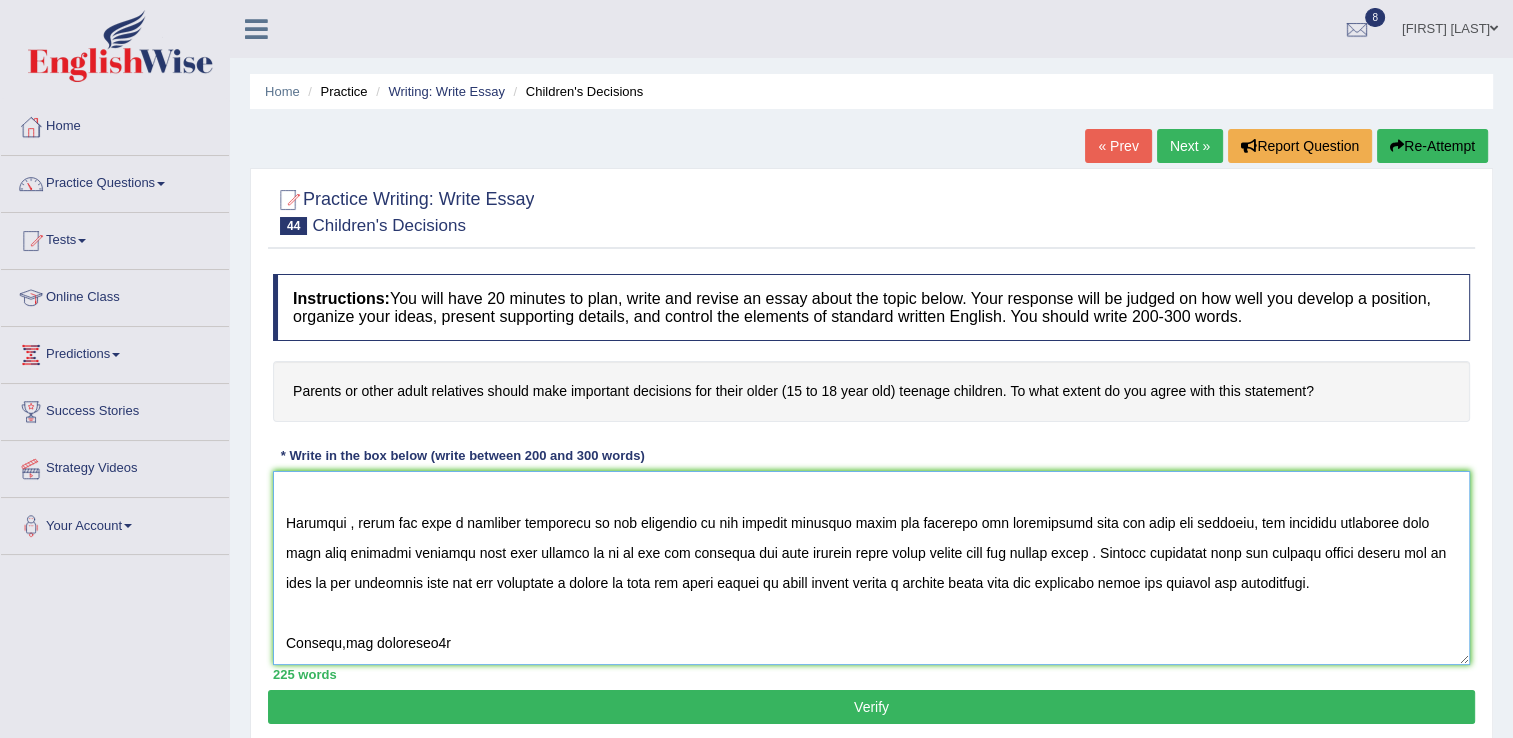 click at bounding box center [871, 568] 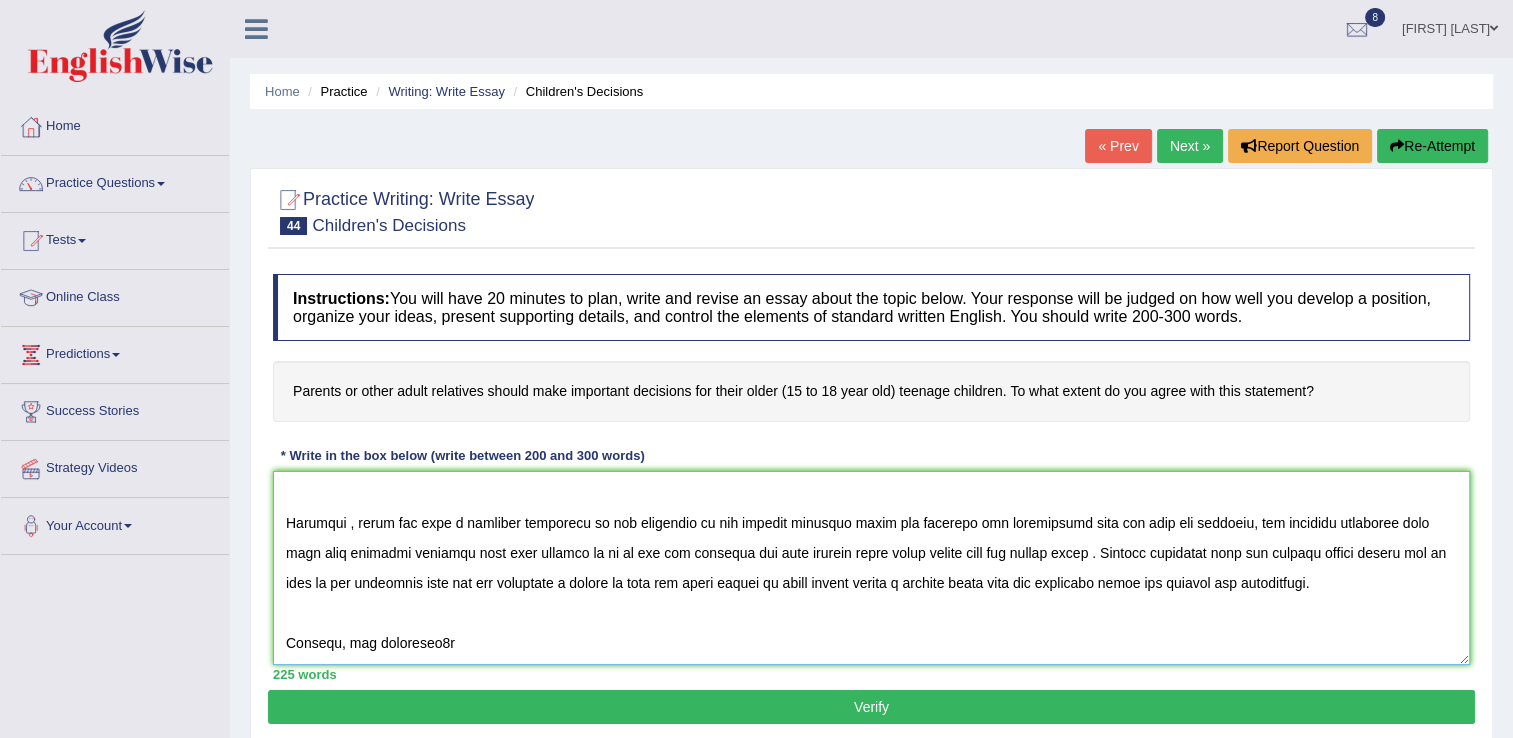 click at bounding box center (871, 568) 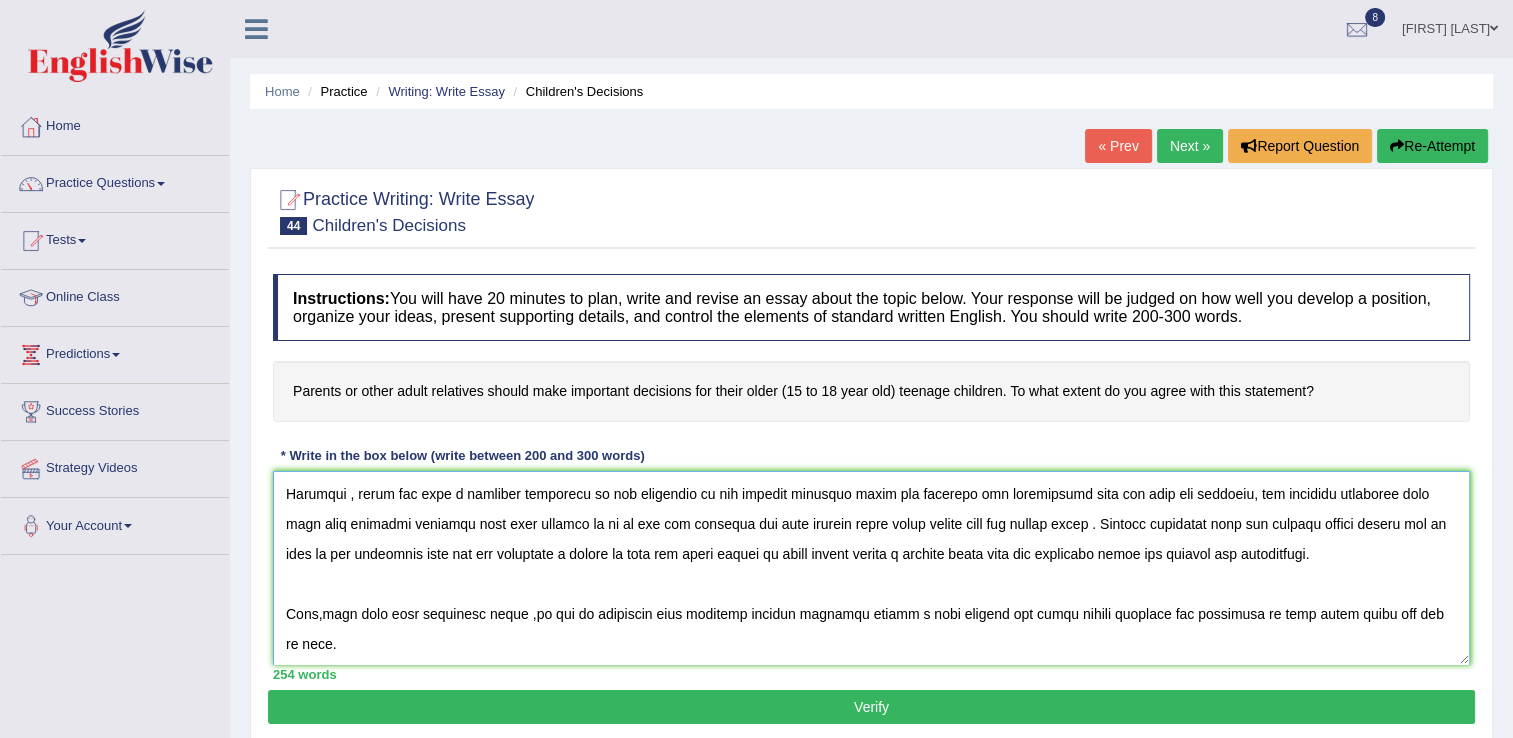 scroll, scrollTop: 240, scrollLeft: 0, axis: vertical 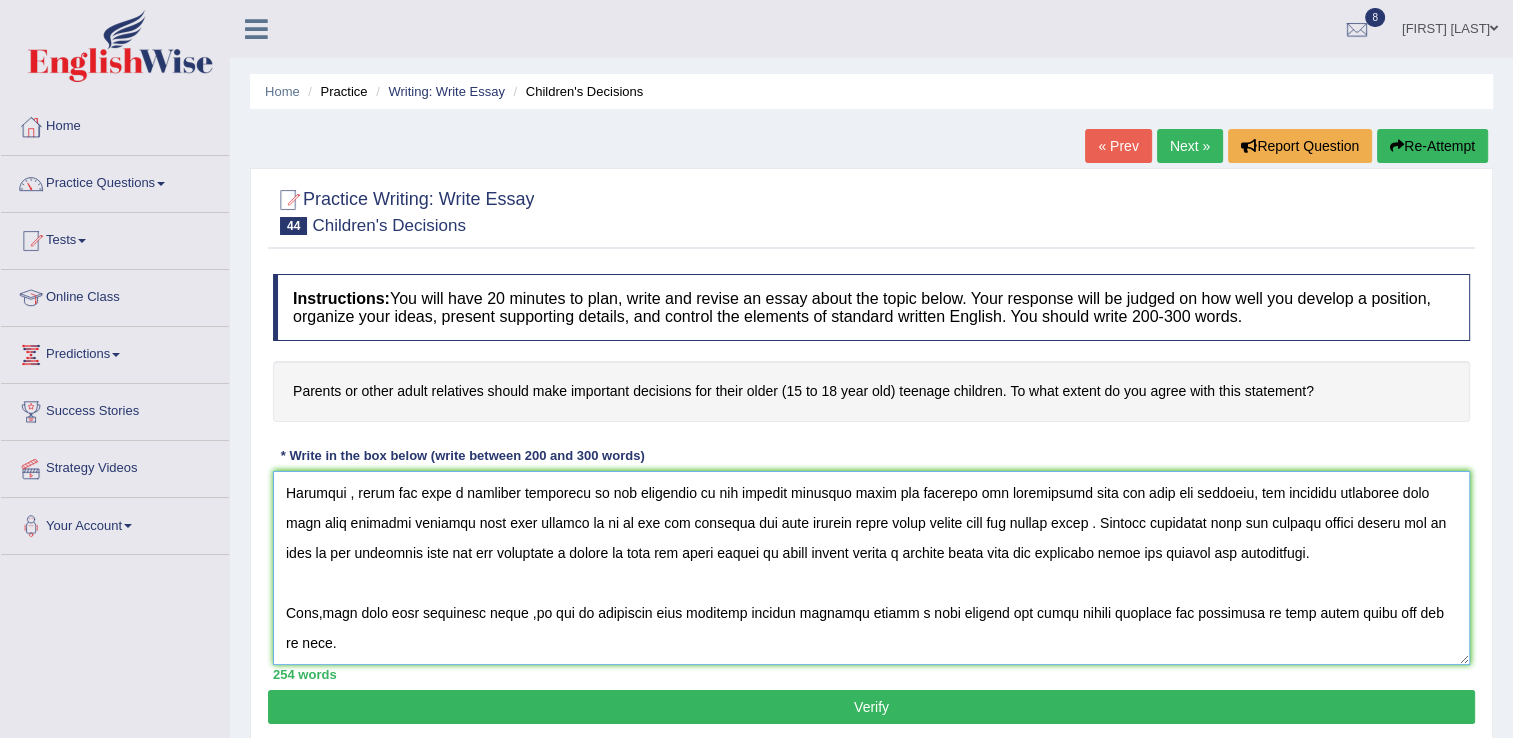 type on "It has been long subject of discussion whether parents or adult relatives should make important decisions for their older teenage children or not. In my opinion , the former notion has several elements that desrves attention , i will explain why uses relevent arguments .
To commence with, making important decision for older teenage children plays a vital role for their future. As it is the correct age to make their life better by deciding the correct pathway to make their future bright and lead a happy life . I show my positive response with this stsmemnt as it is the right time to shape a teenager life as it is a turning point in their life , they get to know how the planings and strateiges for the future should be done from their early age.
Moreover , there has been a research conducted on the decisions of the teenage children where teh response was unbelivable from the same age students, the research indicated they have more positive response that they assumed to be as all the children are very since..." 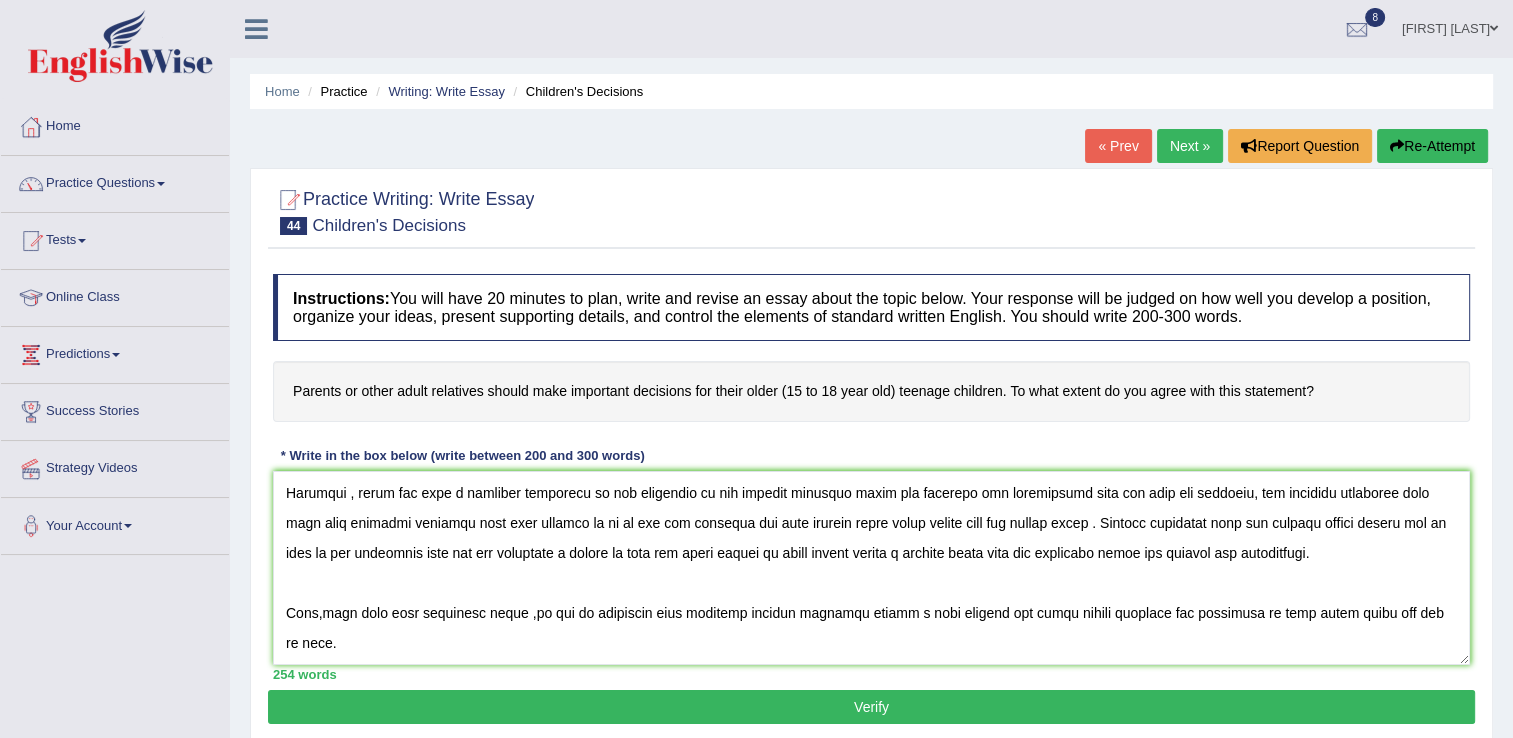 click on "Verify" at bounding box center (871, 707) 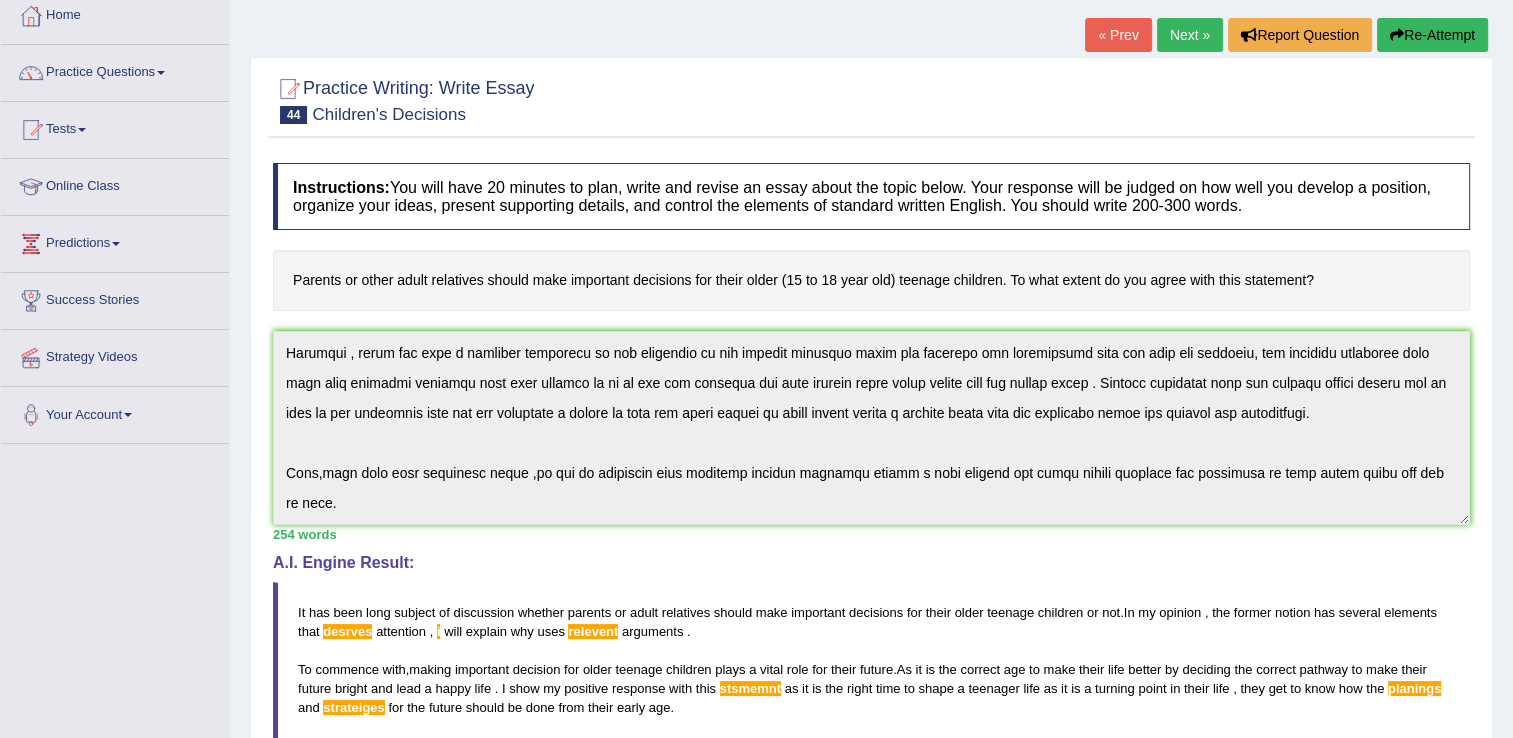 scroll, scrollTop: 110, scrollLeft: 0, axis: vertical 